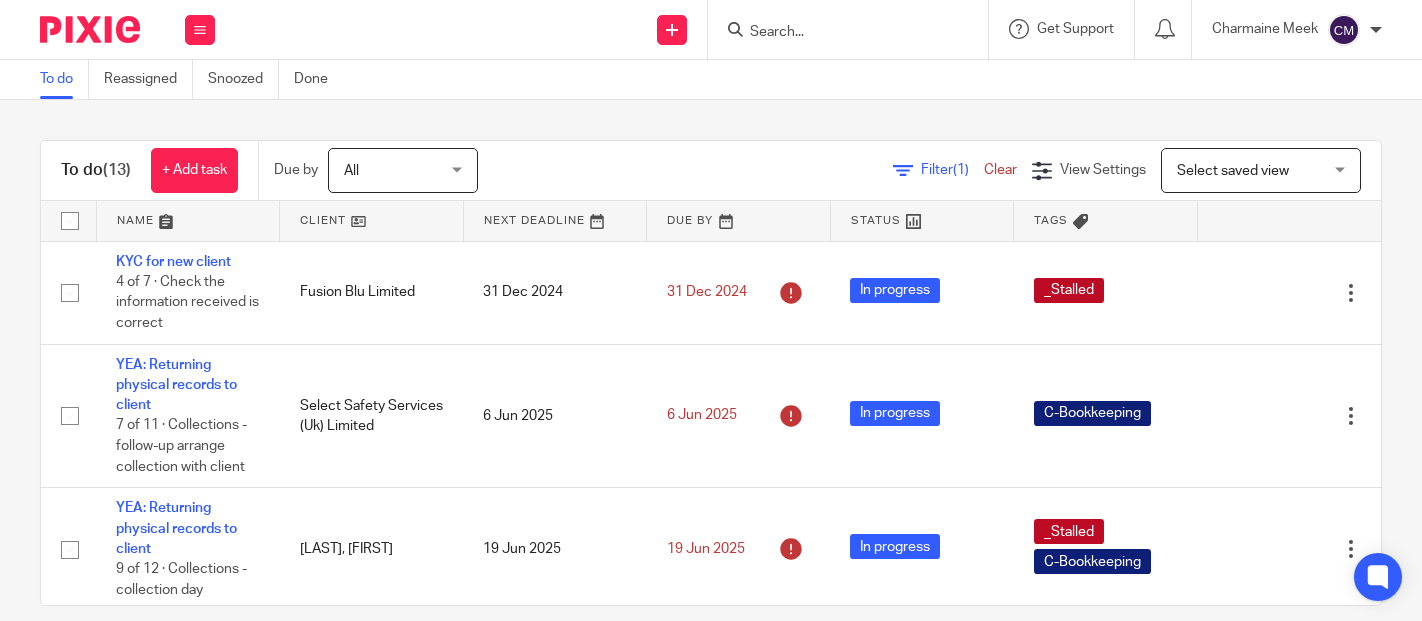 scroll, scrollTop: 0, scrollLeft: 0, axis: both 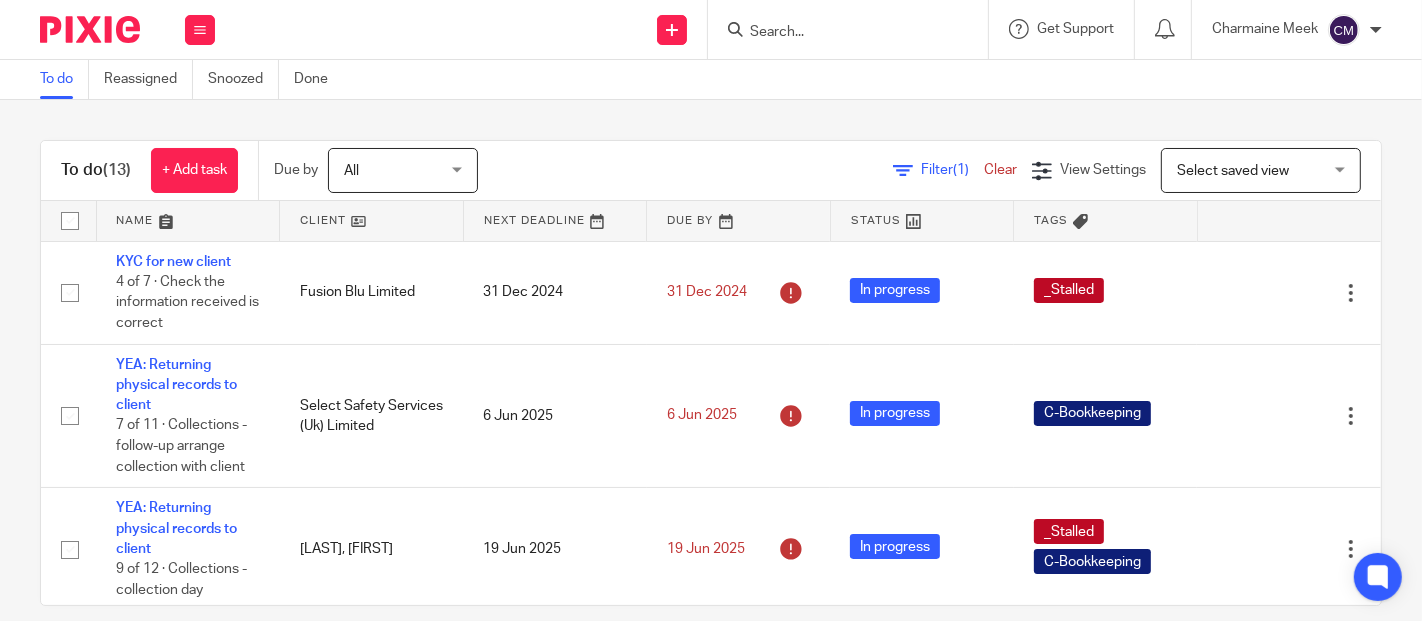 click on "Send new email
Create task
Add client
Get Support
Contact via email
Check our documentation
Access the academy
View roadmap" at bounding box center [828, 29] 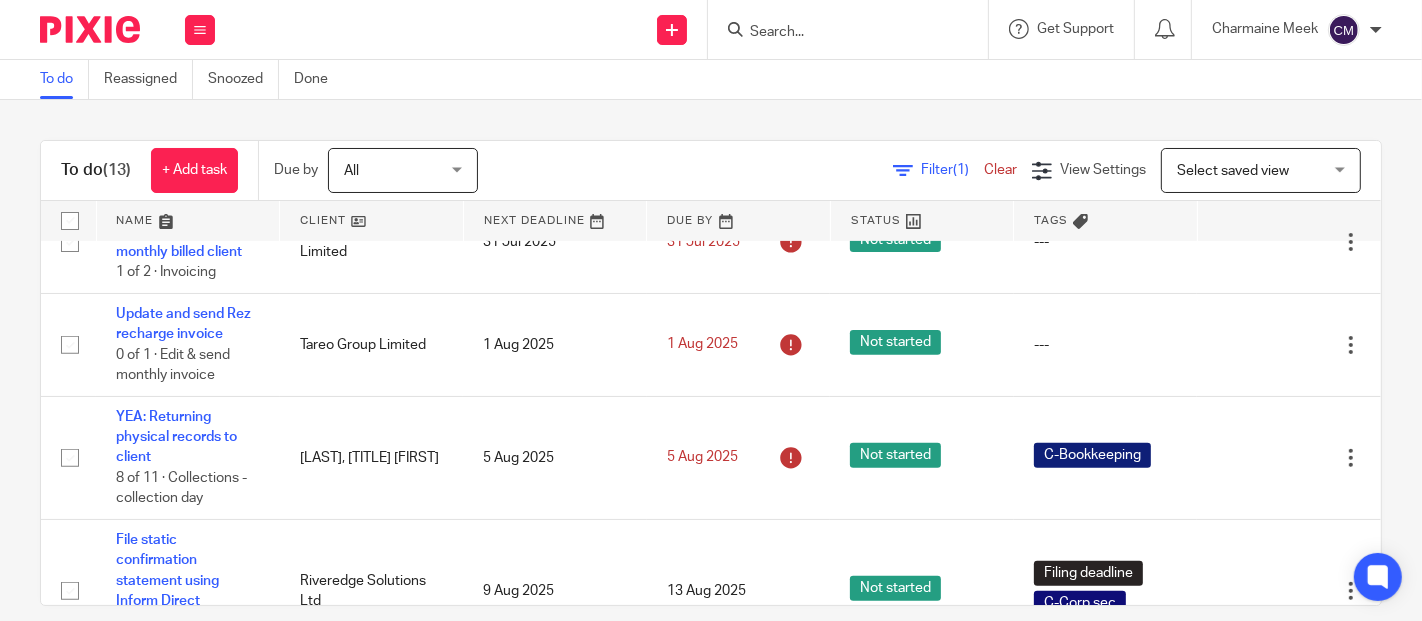 scroll, scrollTop: 777, scrollLeft: 0, axis: vertical 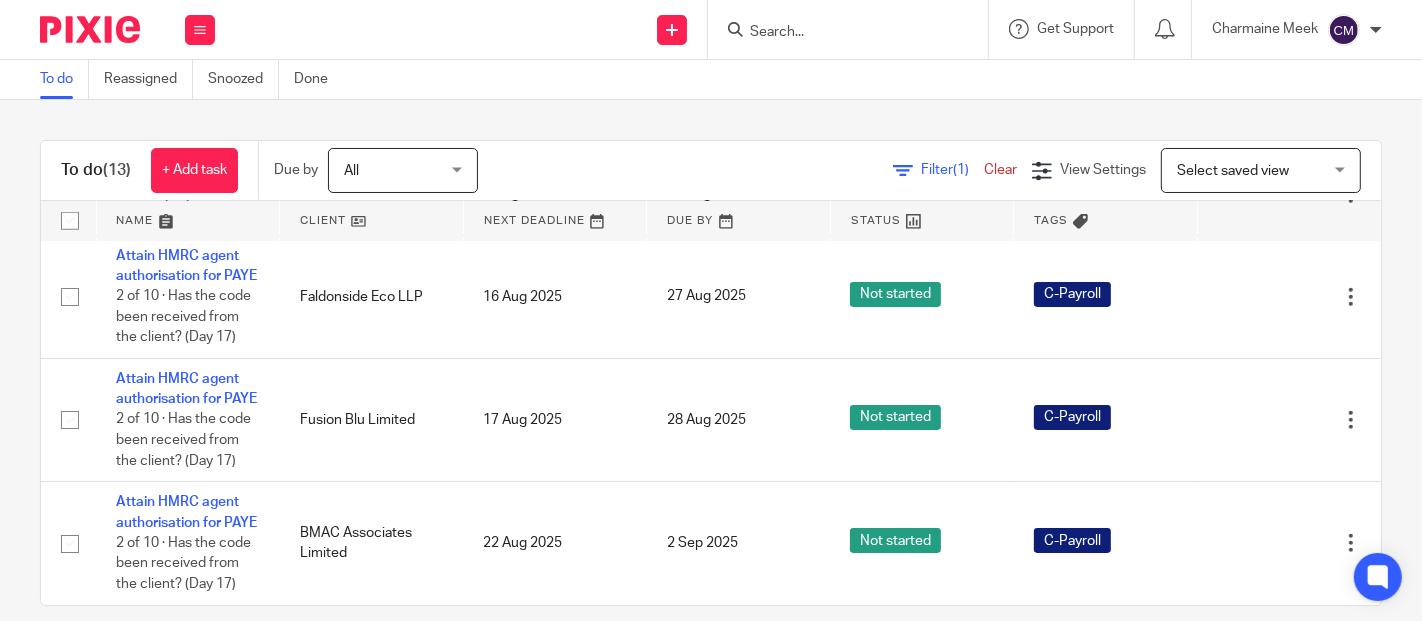 click at bounding box center (838, 33) 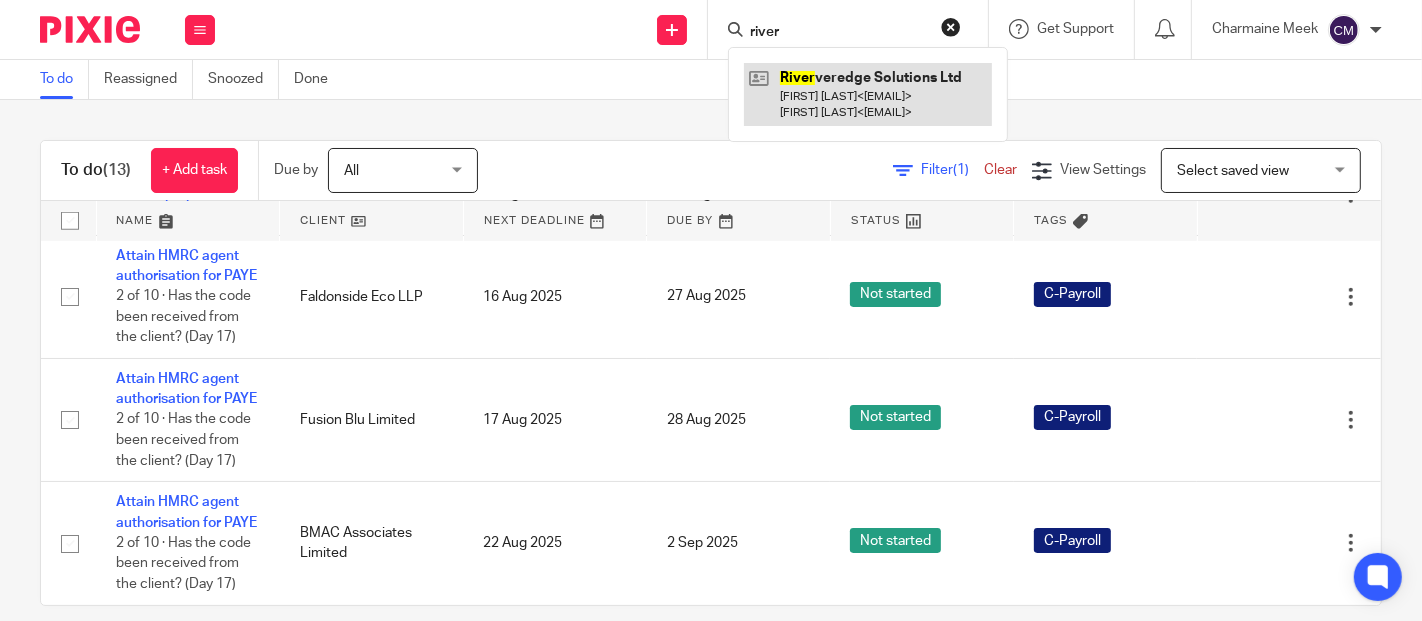 type on "river" 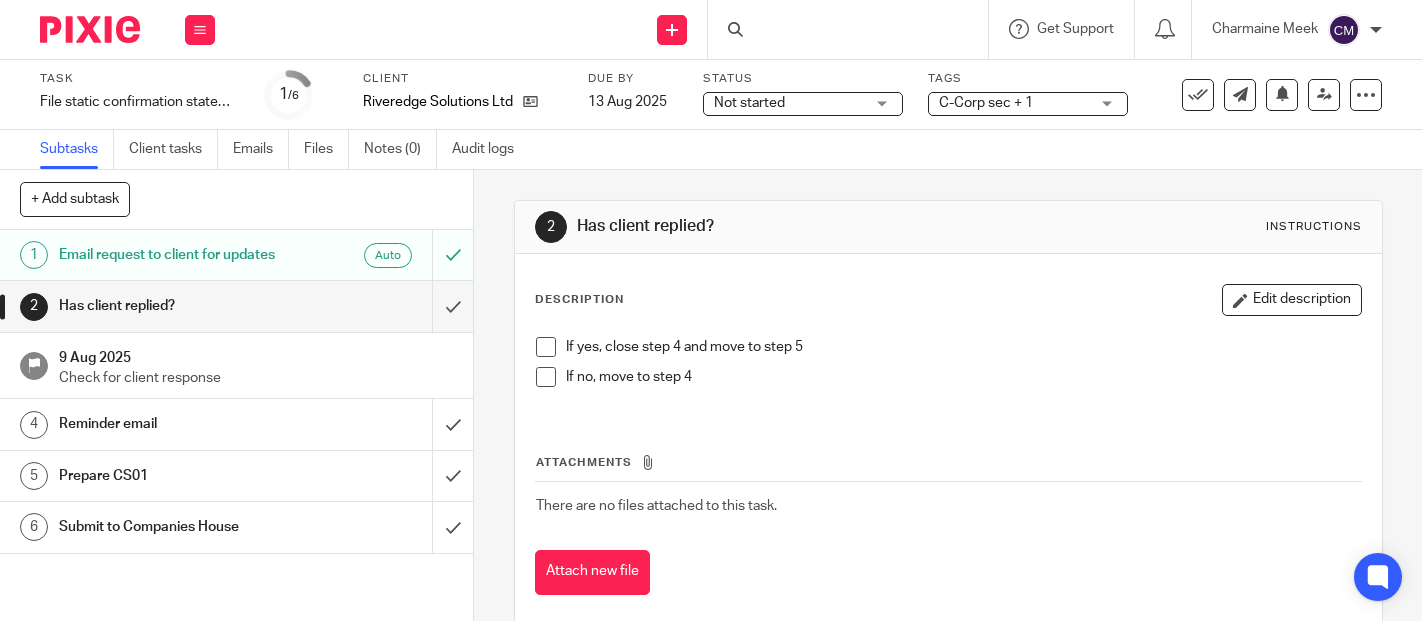 scroll, scrollTop: 0, scrollLeft: 0, axis: both 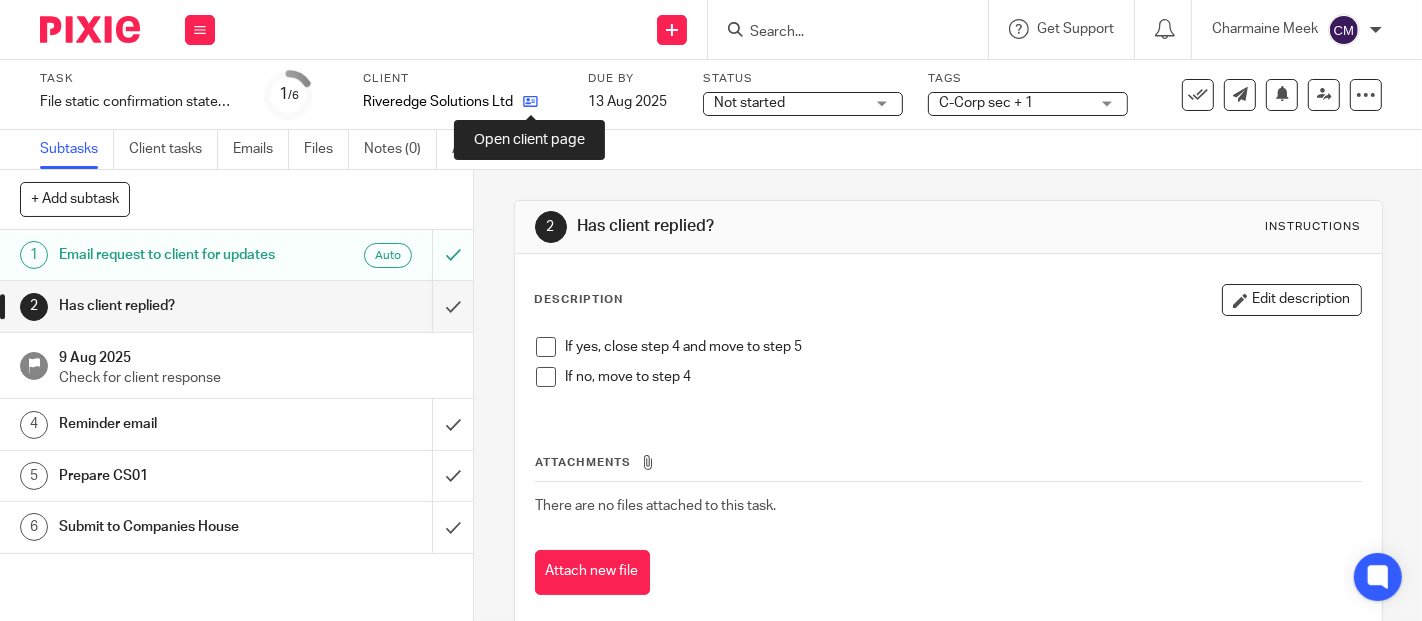 click at bounding box center [530, 101] 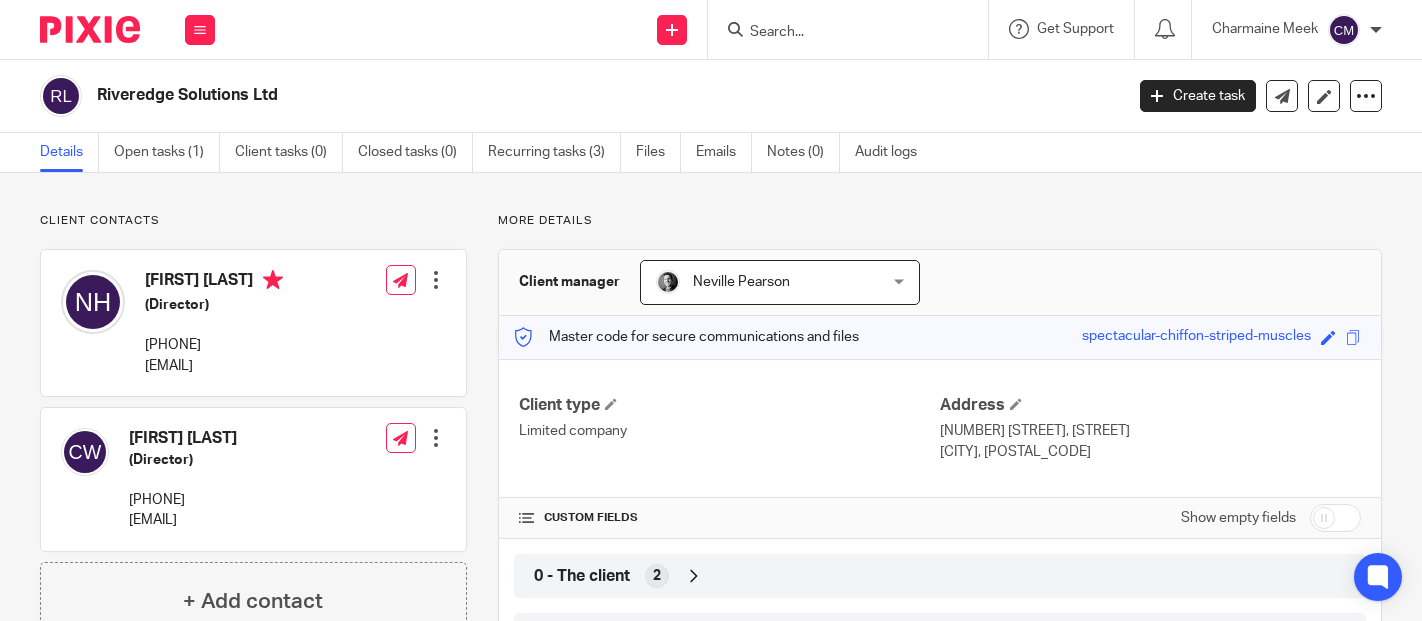 scroll, scrollTop: 0, scrollLeft: 0, axis: both 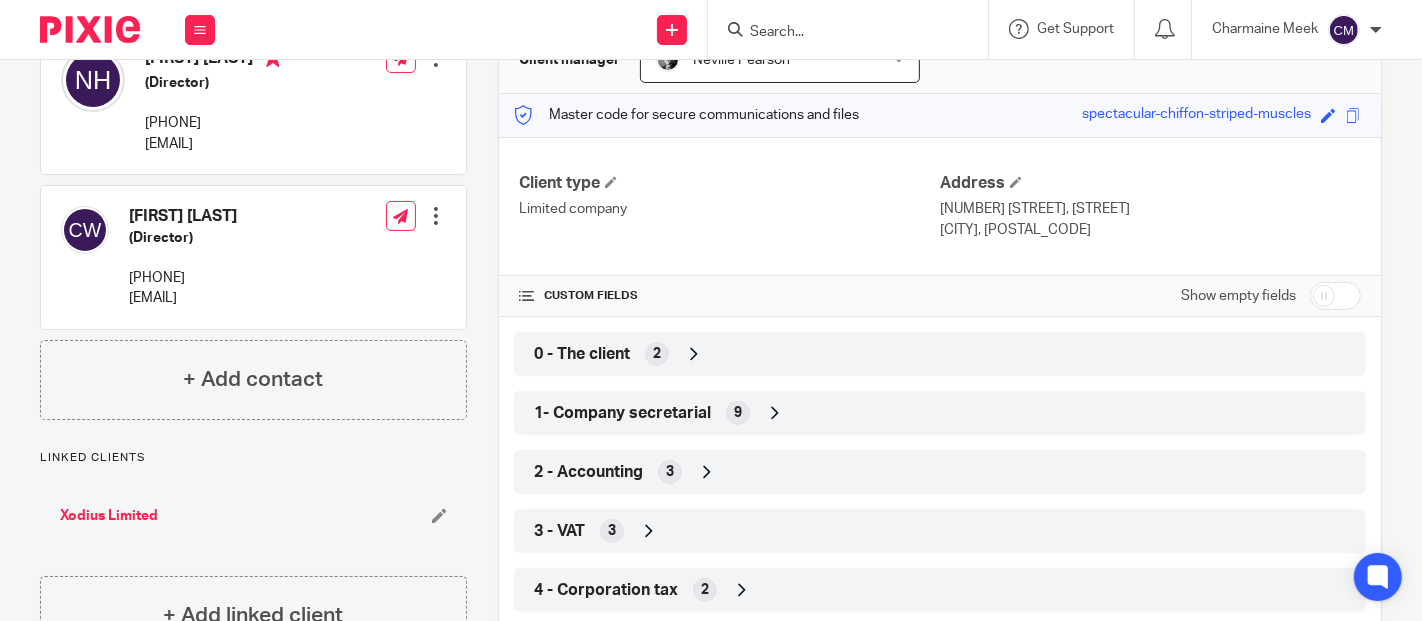 click on "0 - The client" at bounding box center [582, 354] 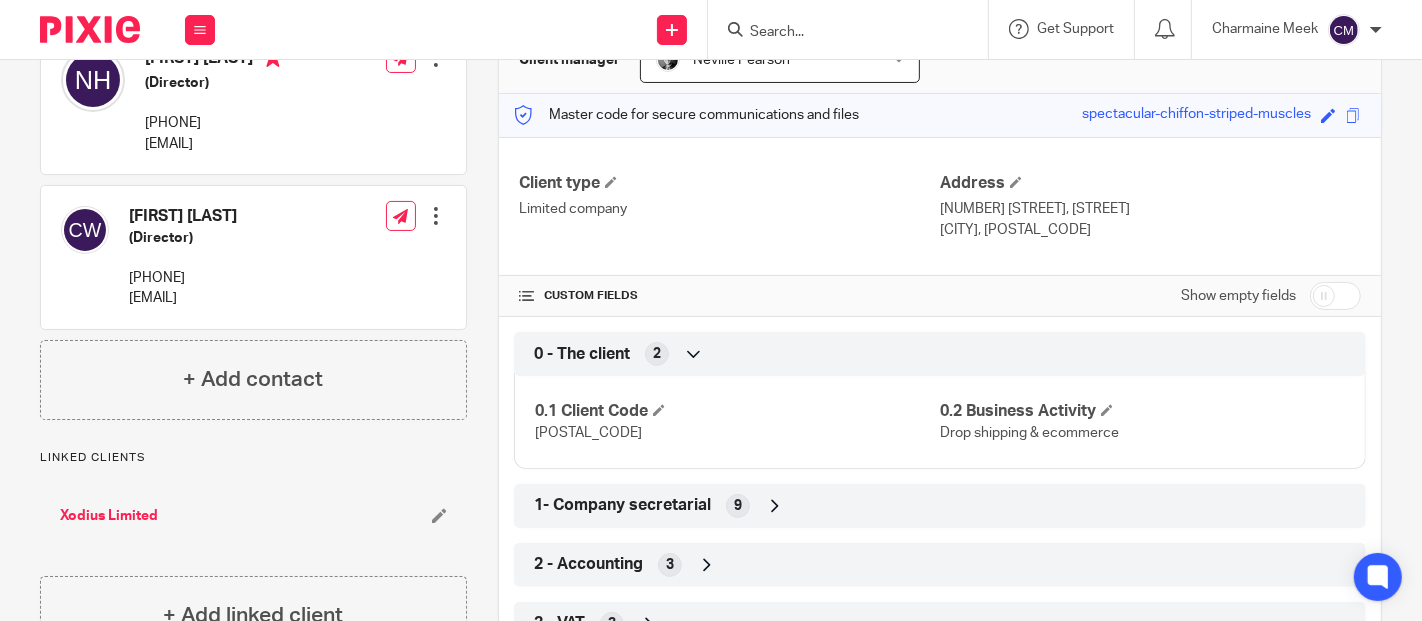 scroll, scrollTop: 0, scrollLeft: 0, axis: both 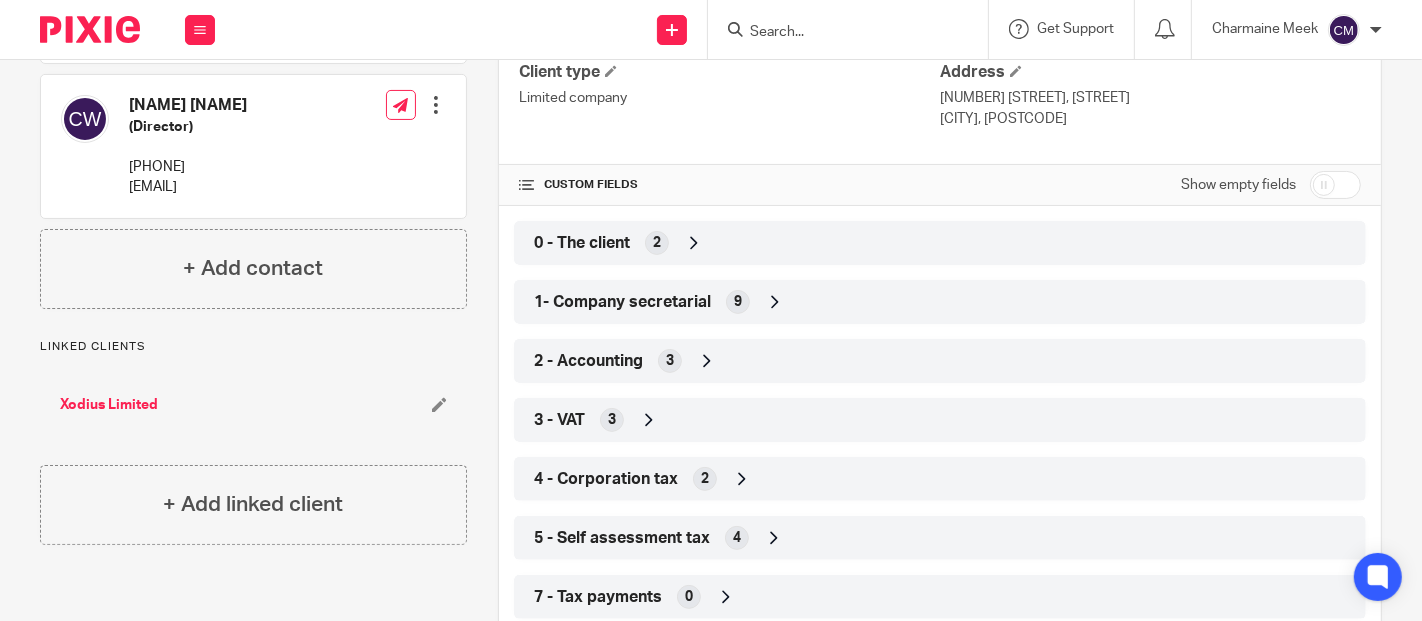 click on "2 - Accounting" at bounding box center (588, 361) 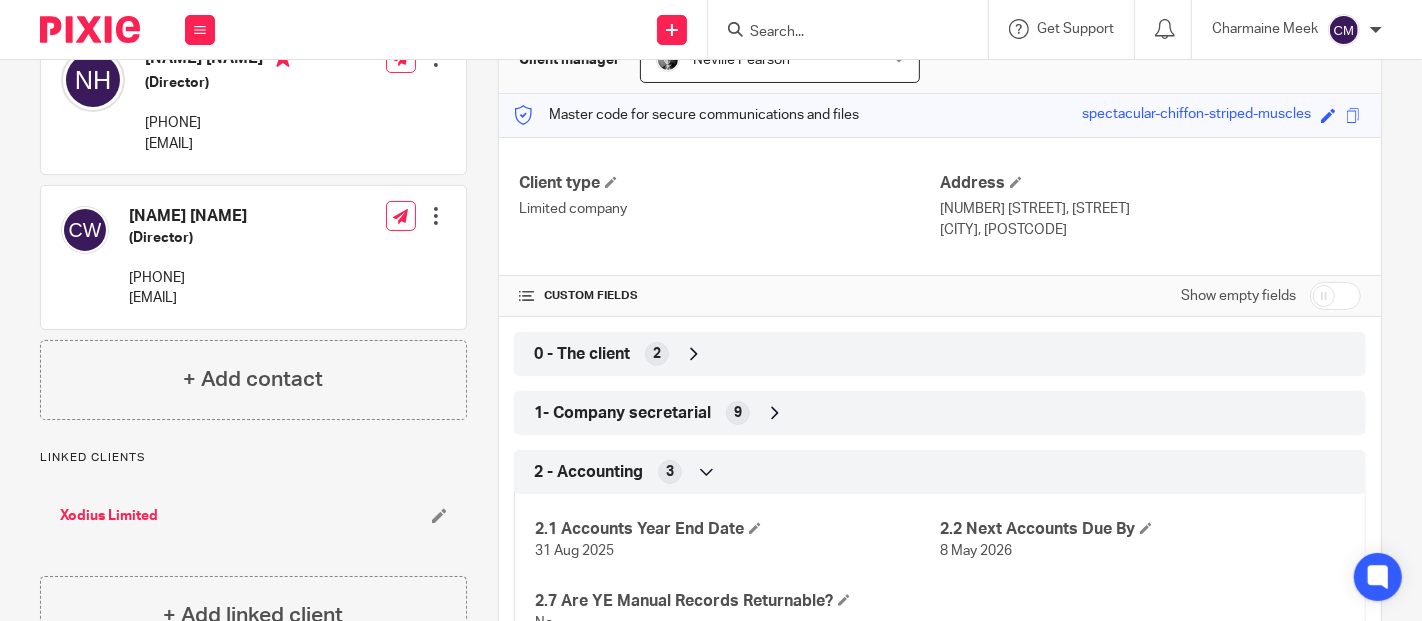 scroll, scrollTop: 555, scrollLeft: 0, axis: vertical 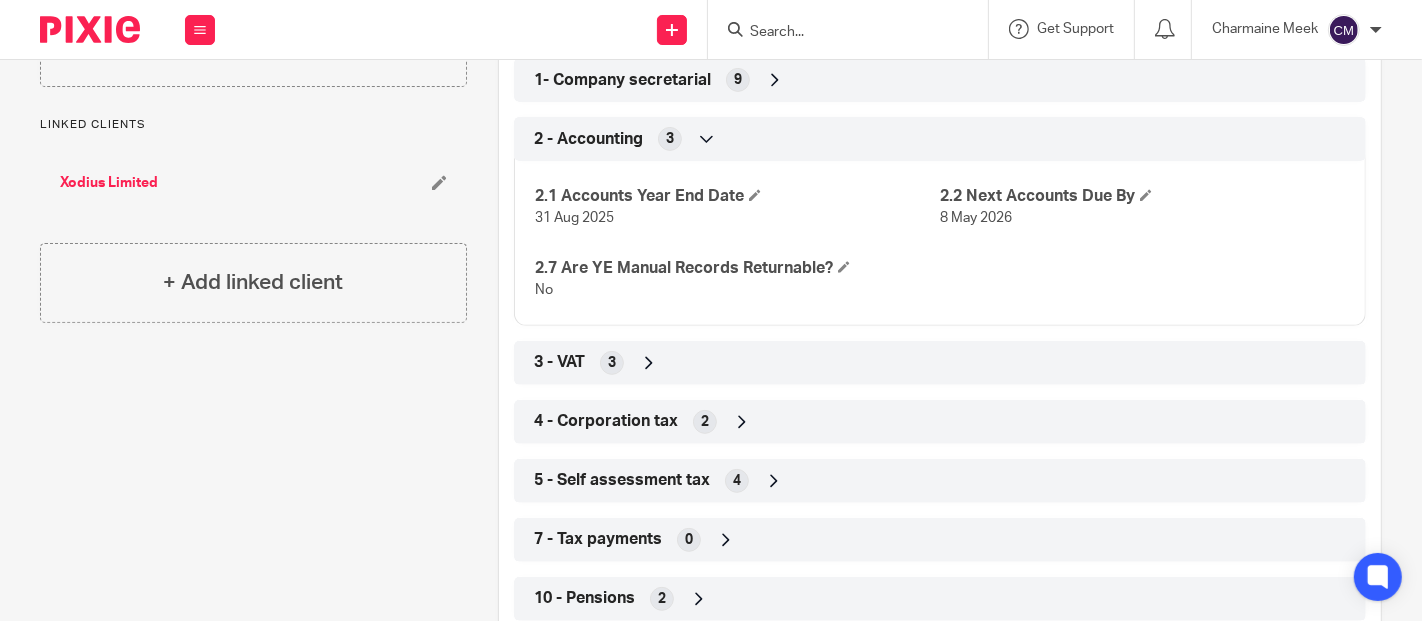 click on "4 - Corporation tax" at bounding box center [606, 421] 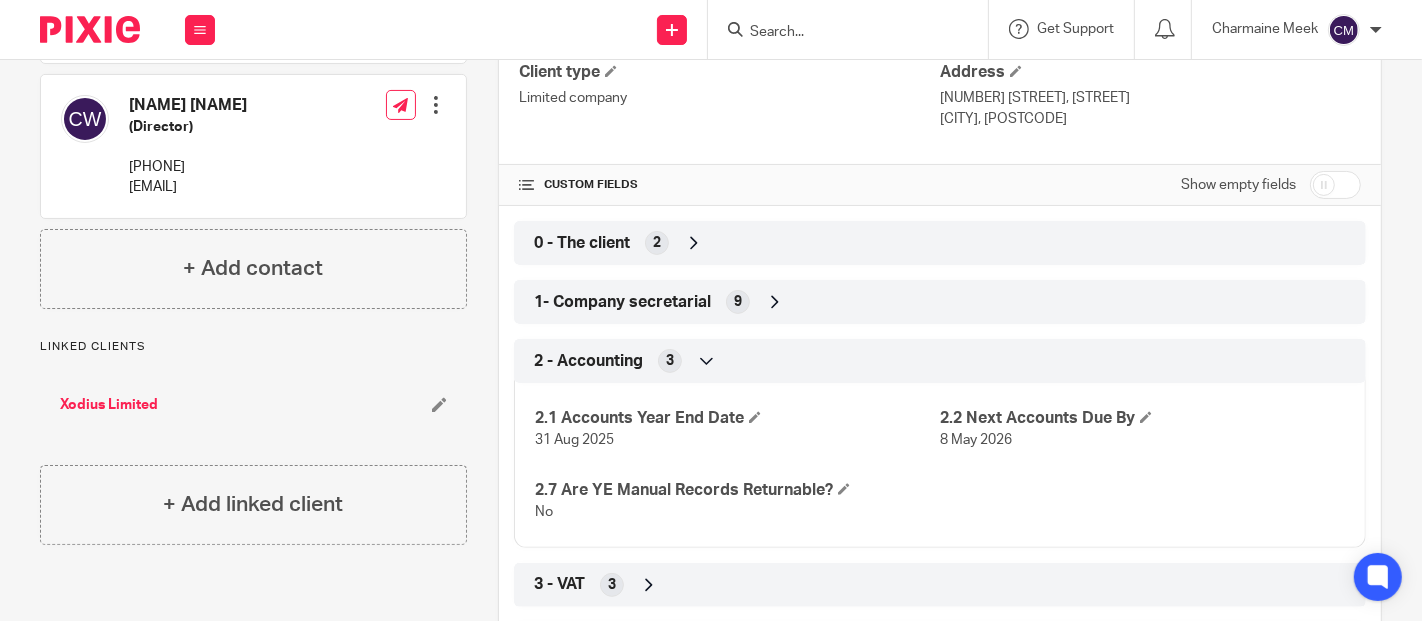scroll, scrollTop: 555, scrollLeft: 0, axis: vertical 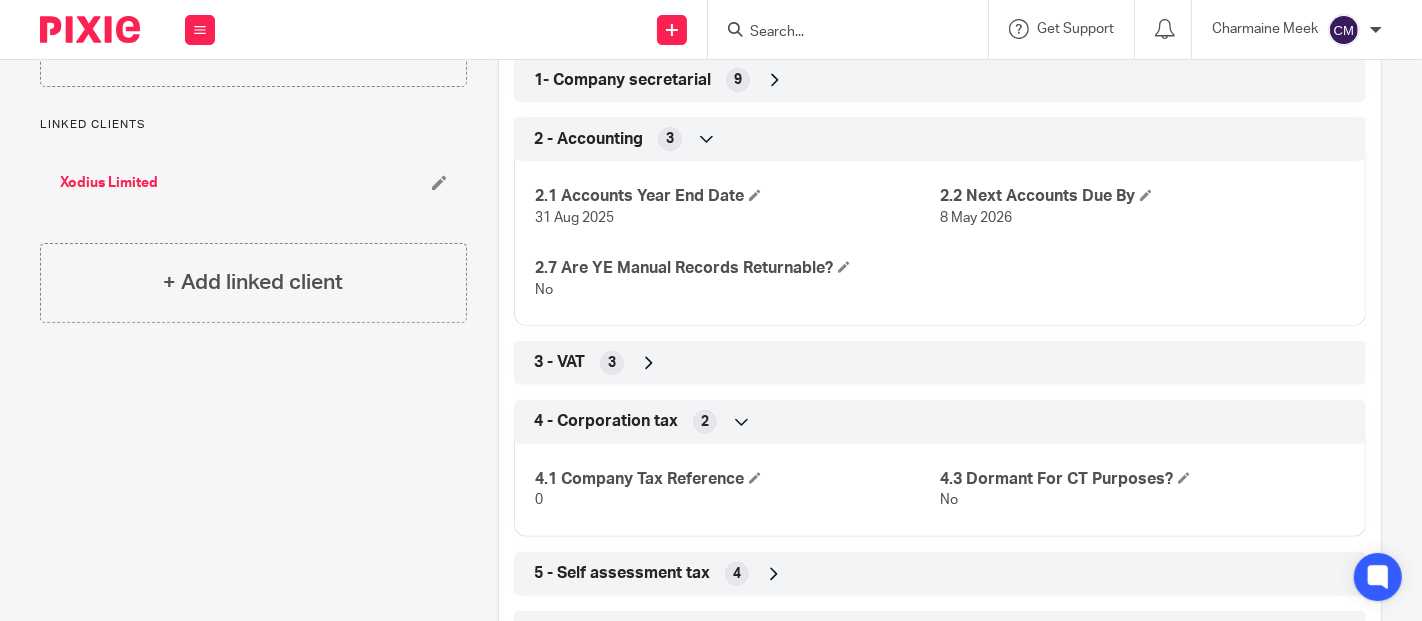 click on "1- Company secretarial" at bounding box center [622, 80] 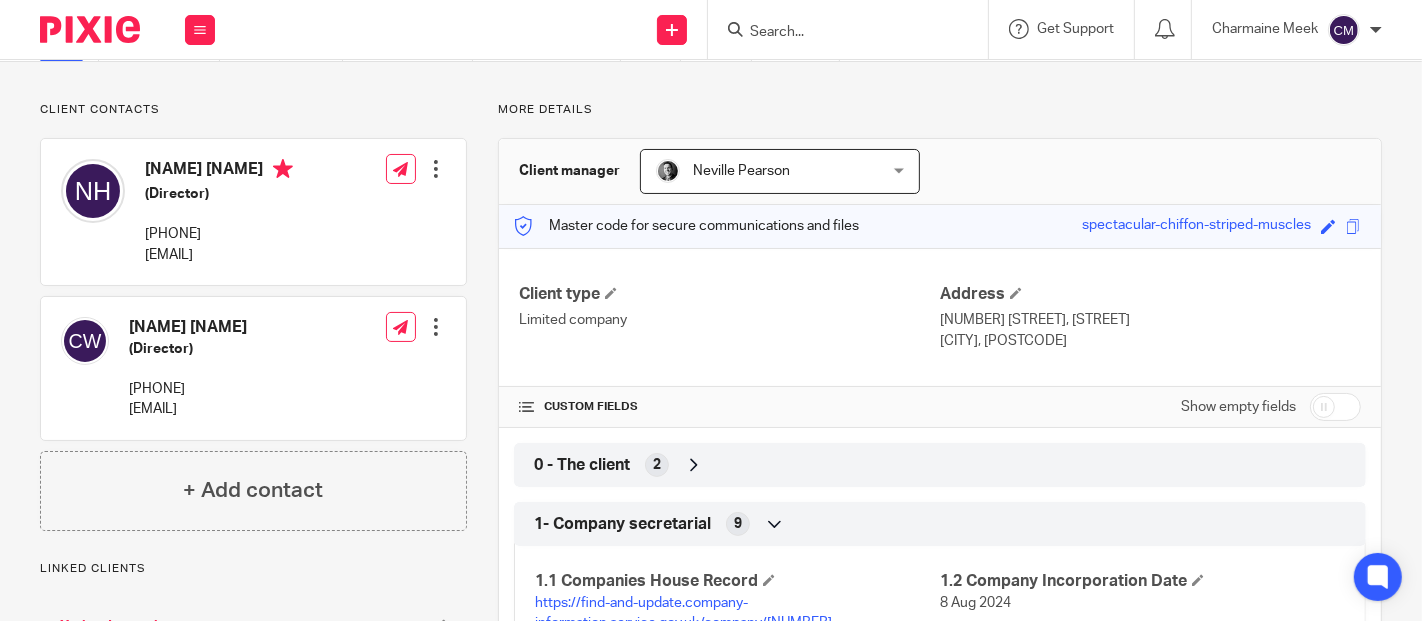 scroll, scrollTop: 0, scrollLeft: 0, axis: both 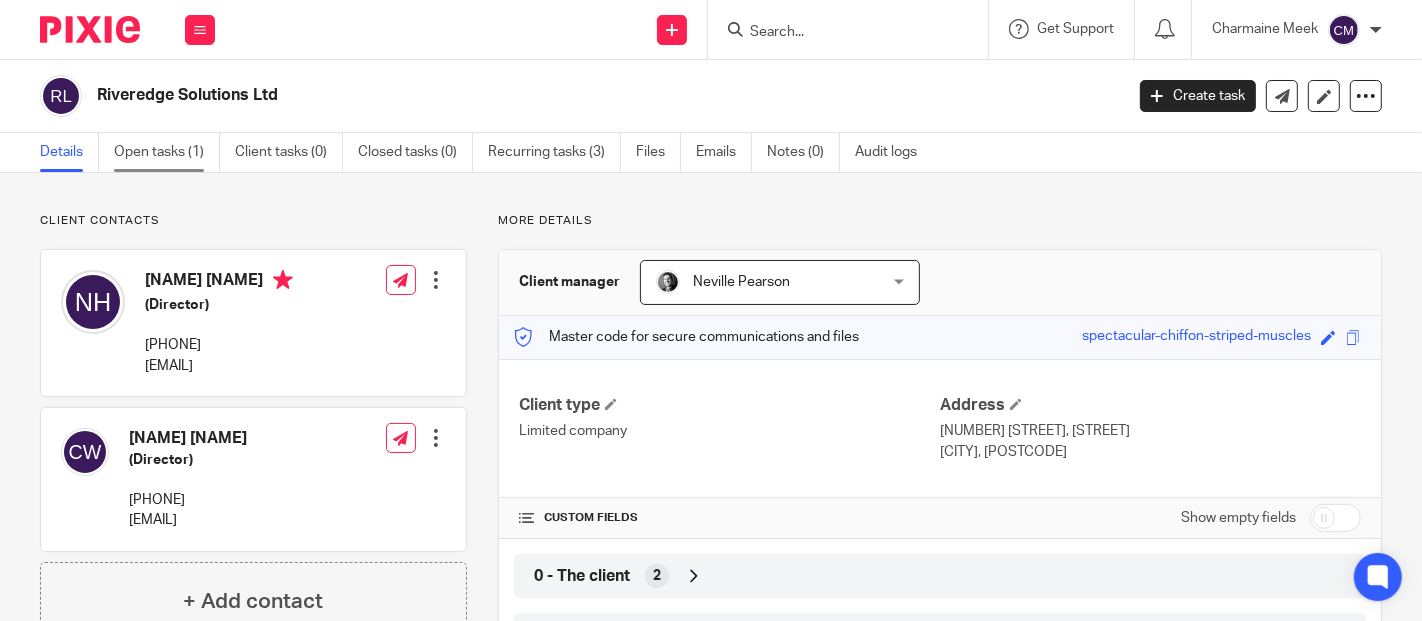 click on "Open tasks (1)" at bounding box center [167, 152] 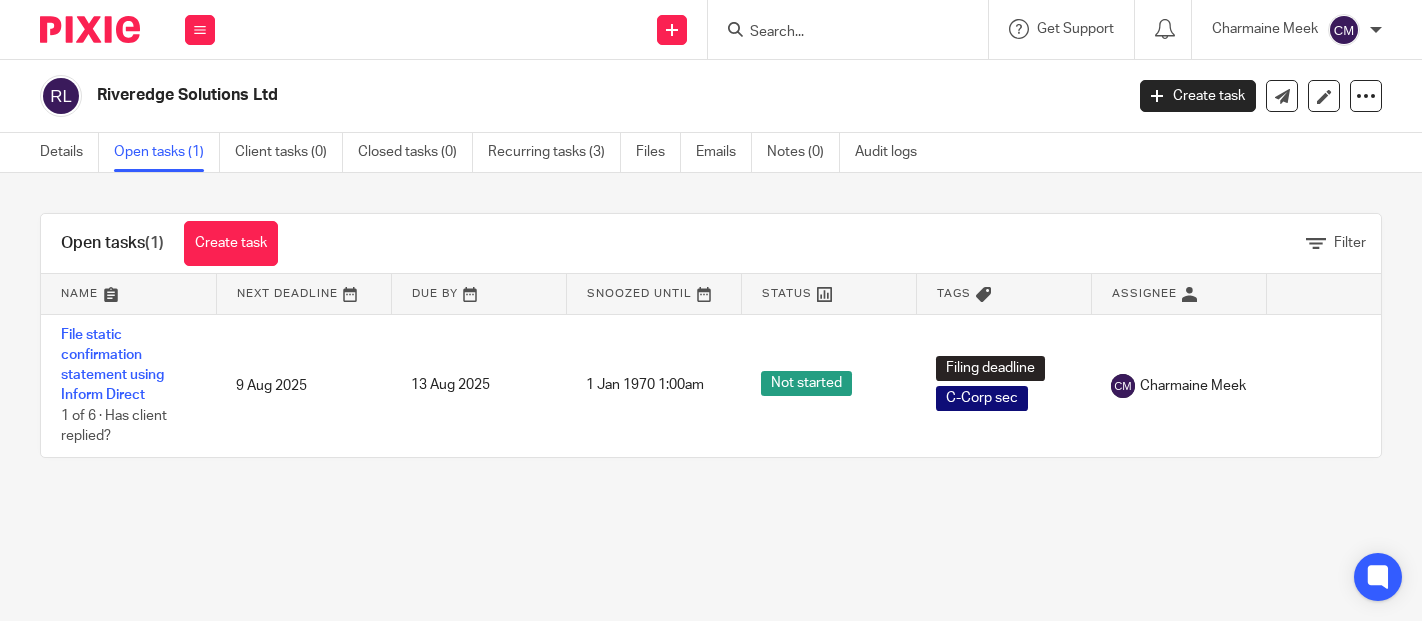 scroll, scrollTop: 0, scrollLeft: 0, axis: both 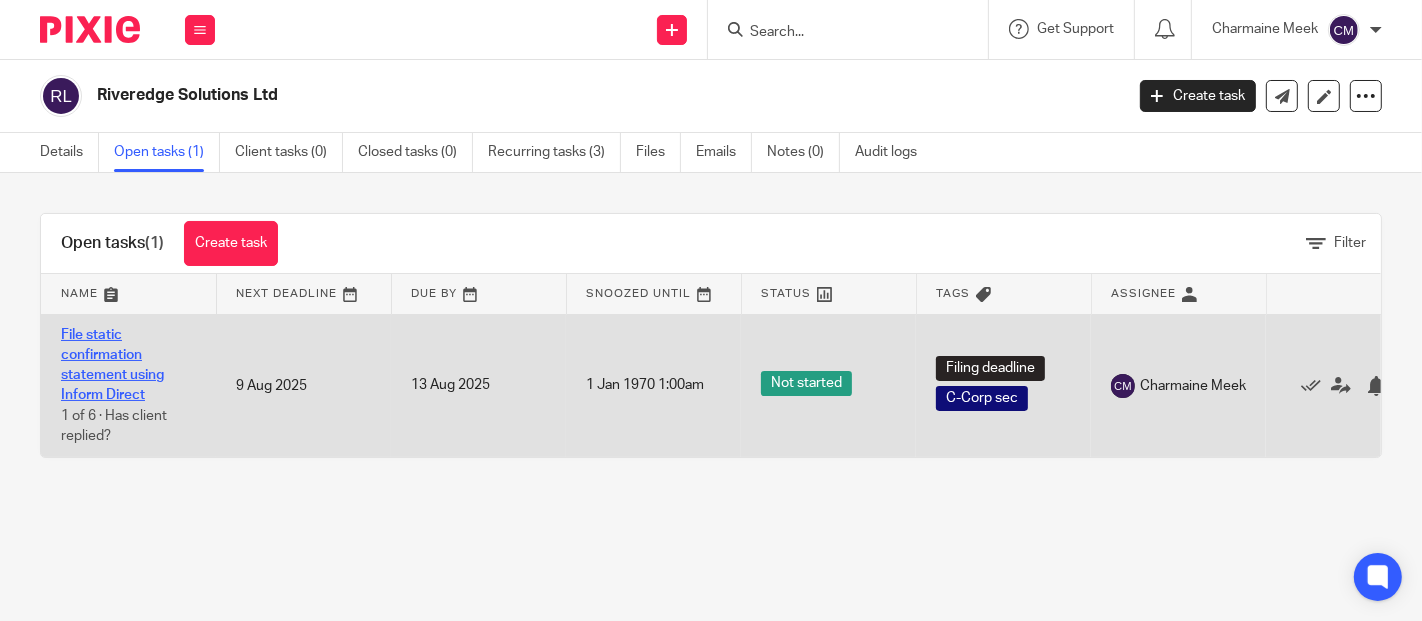 click on "File static confirmation statement using Inform Direct" at bounding box center [112, 365] 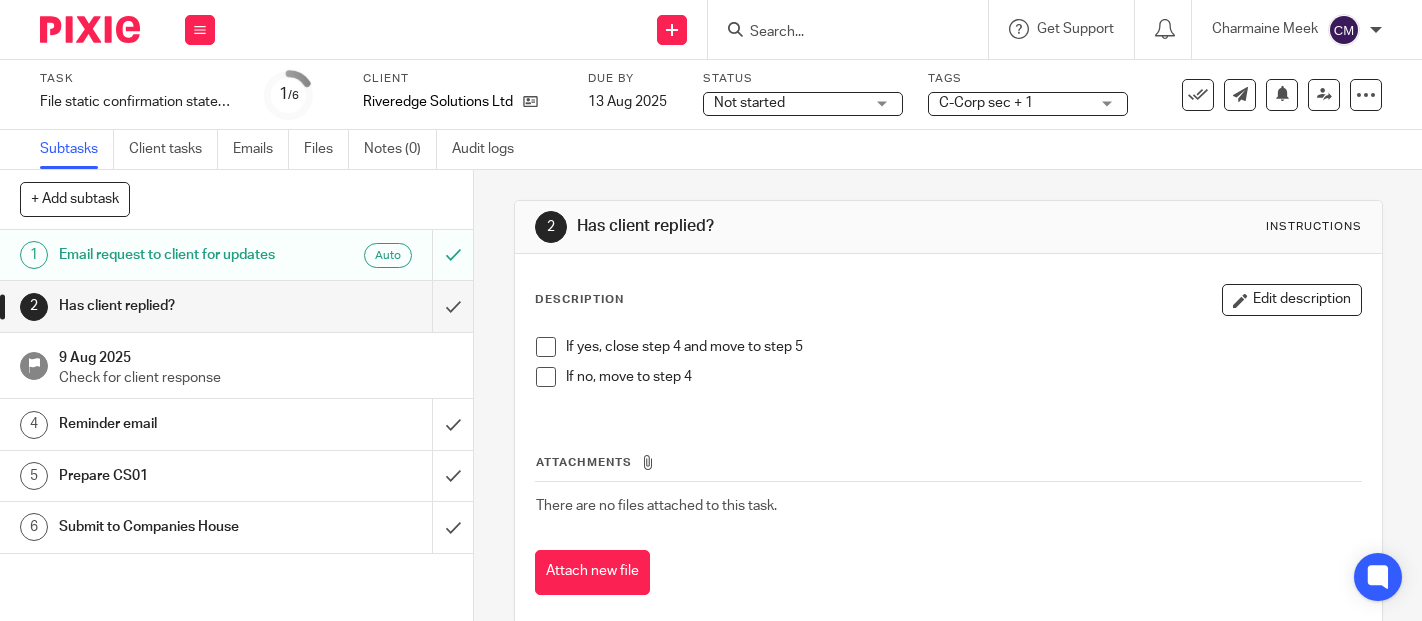 scroll, scrollTop: 0, scrollLeft: 0, axis: both 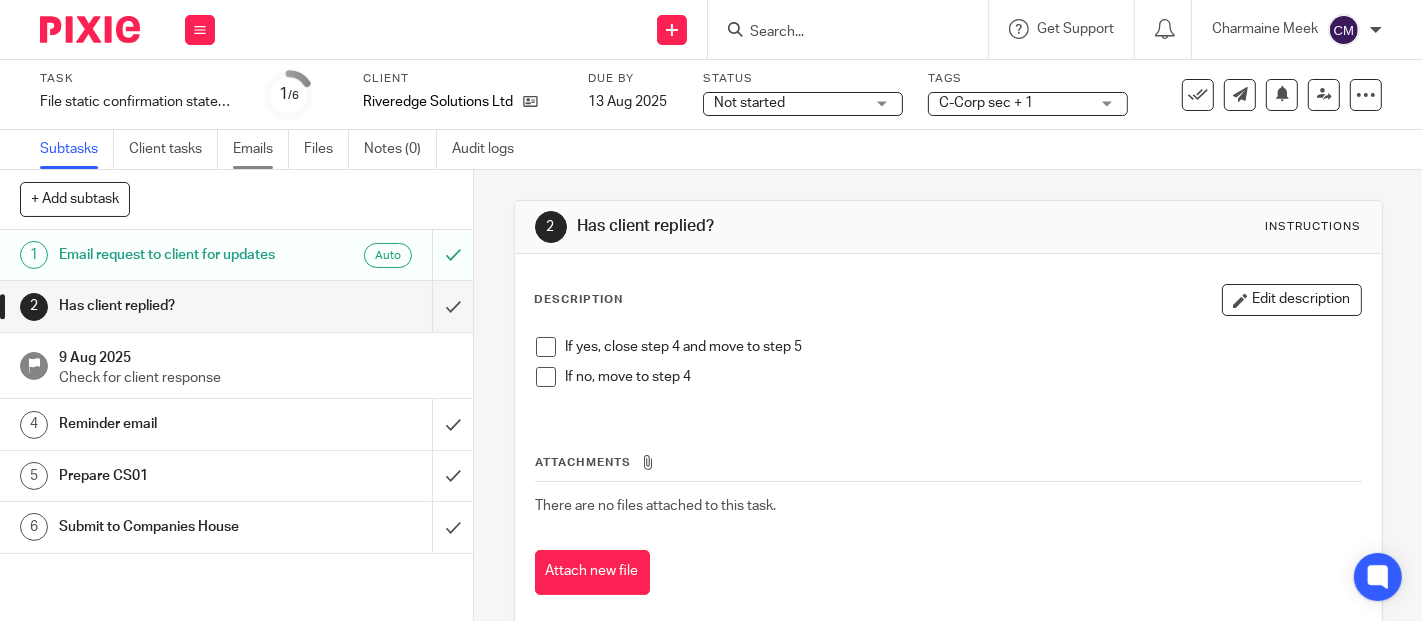 click on "Emails" at bounding box center [261, 149] 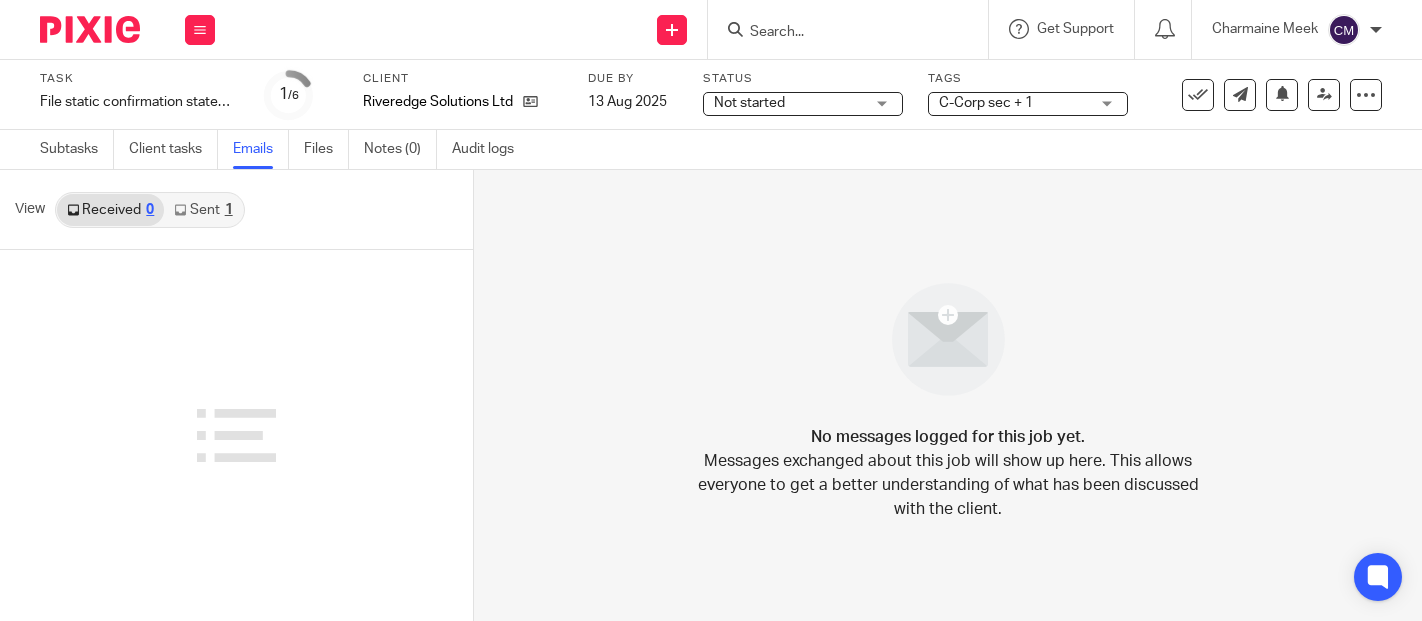 scroll, scrollTop: 0, scrollLeft: 0, axis: both 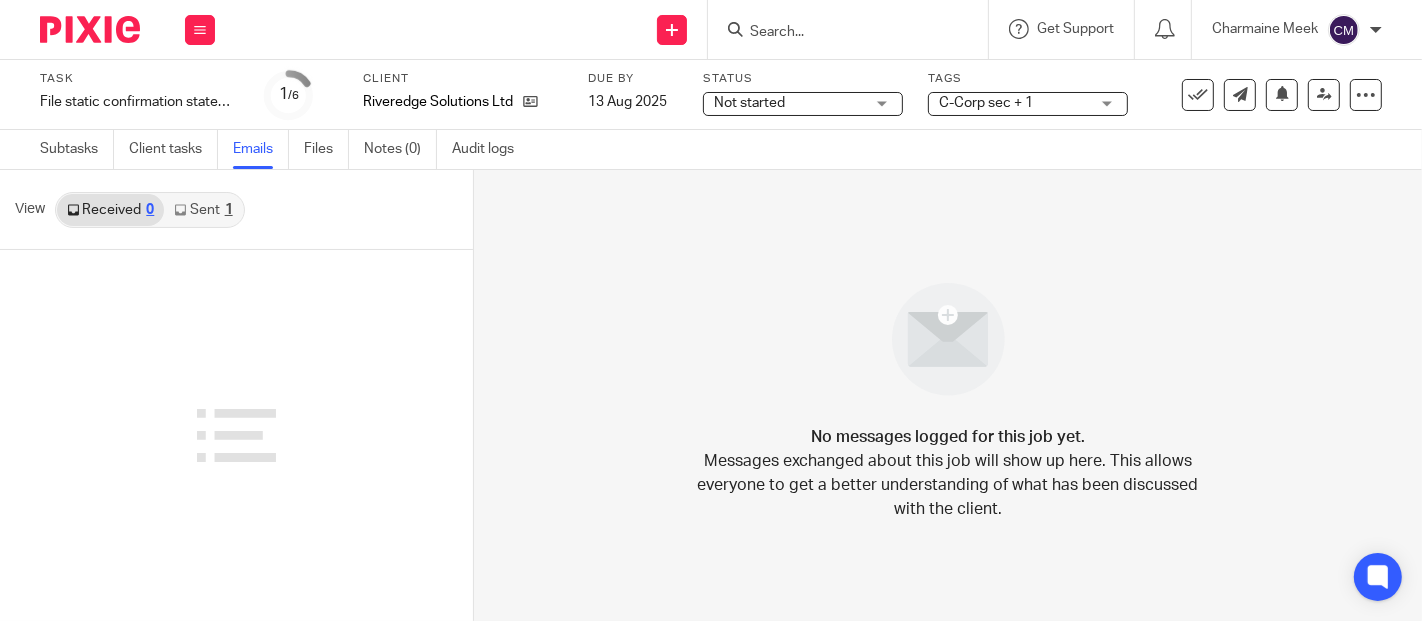 click on "Sent
1" at bounding box center [203, 210] 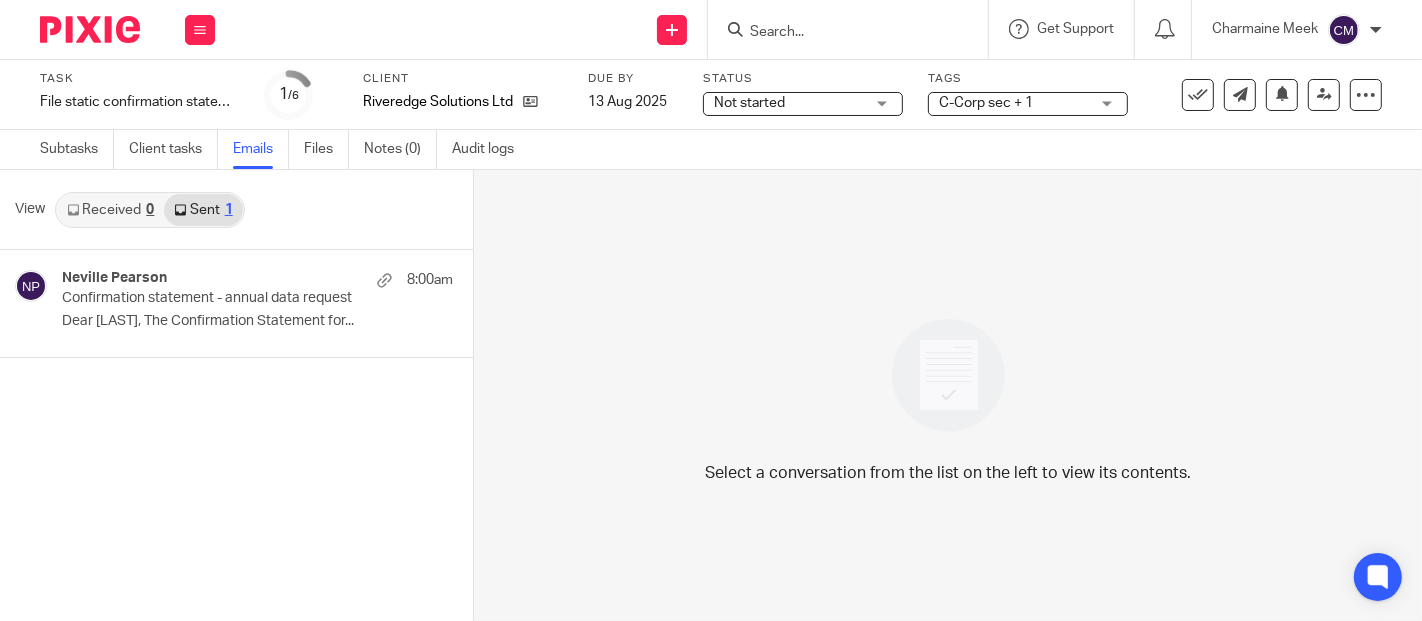 click at bounding box center [838, 33] 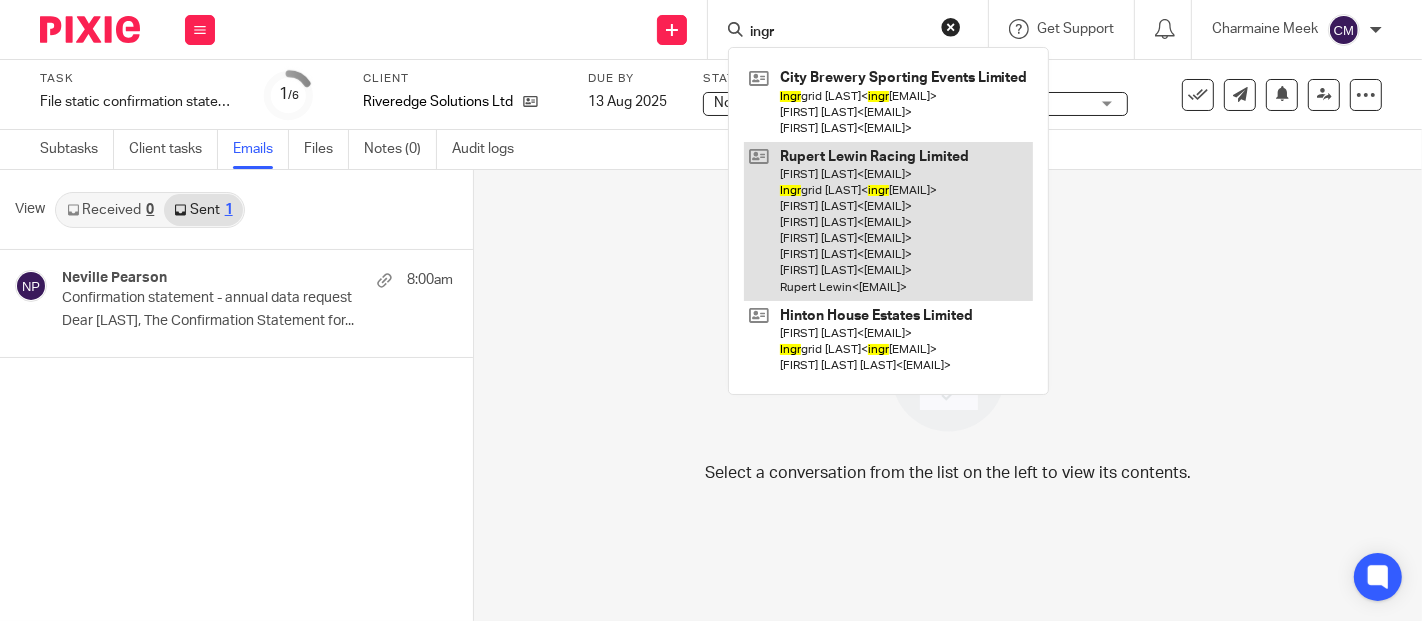 type on "ingr" 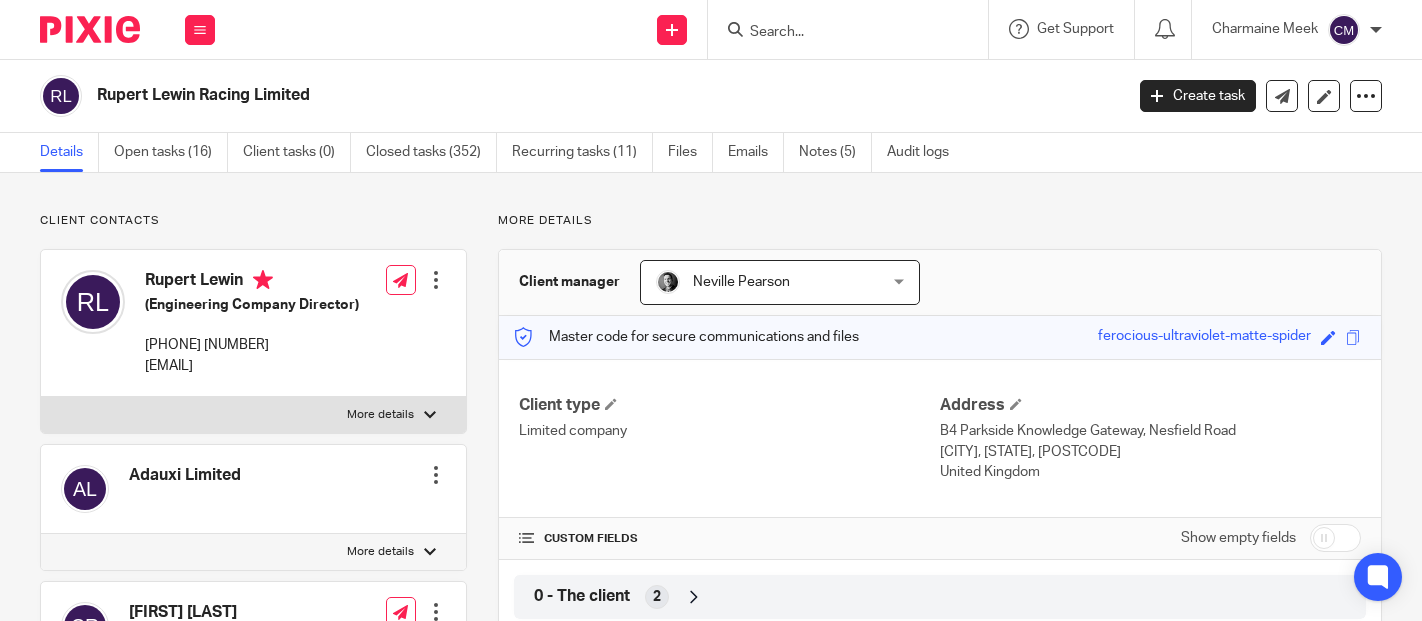 scroll, scrollTop: 0, scrollLeft: 0, axis: both 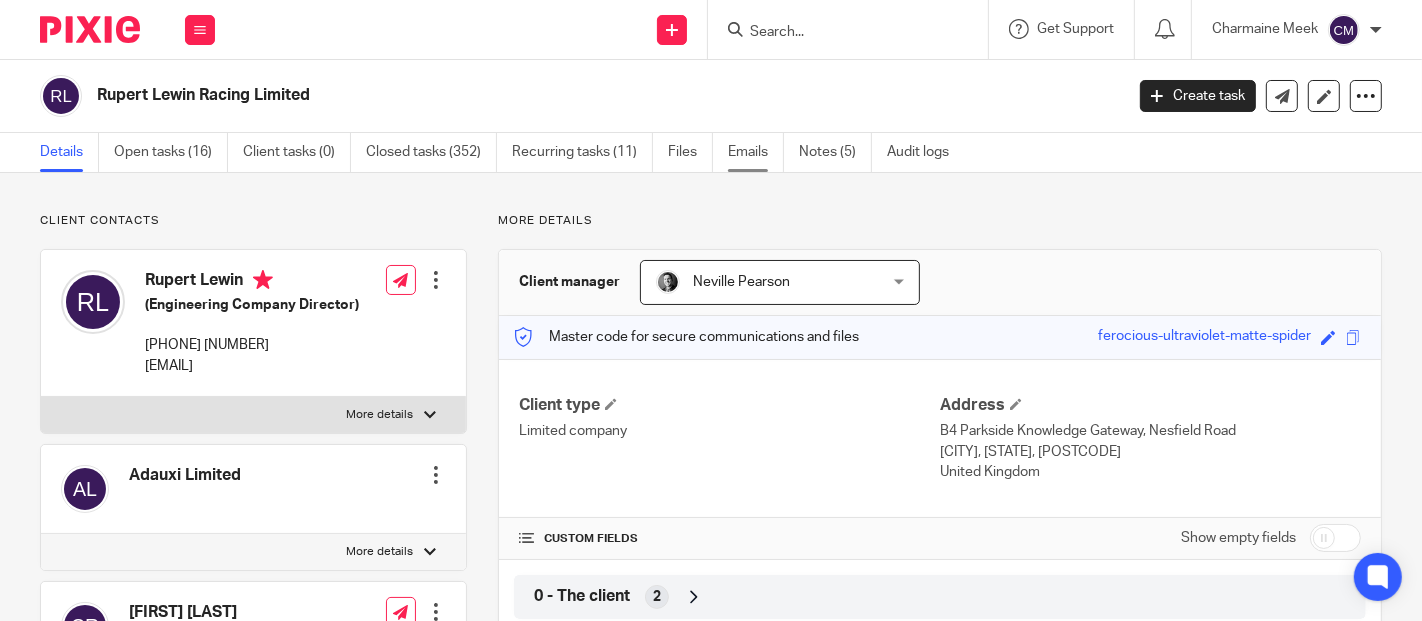 click on "Emails" at bounding box center (756, 152) 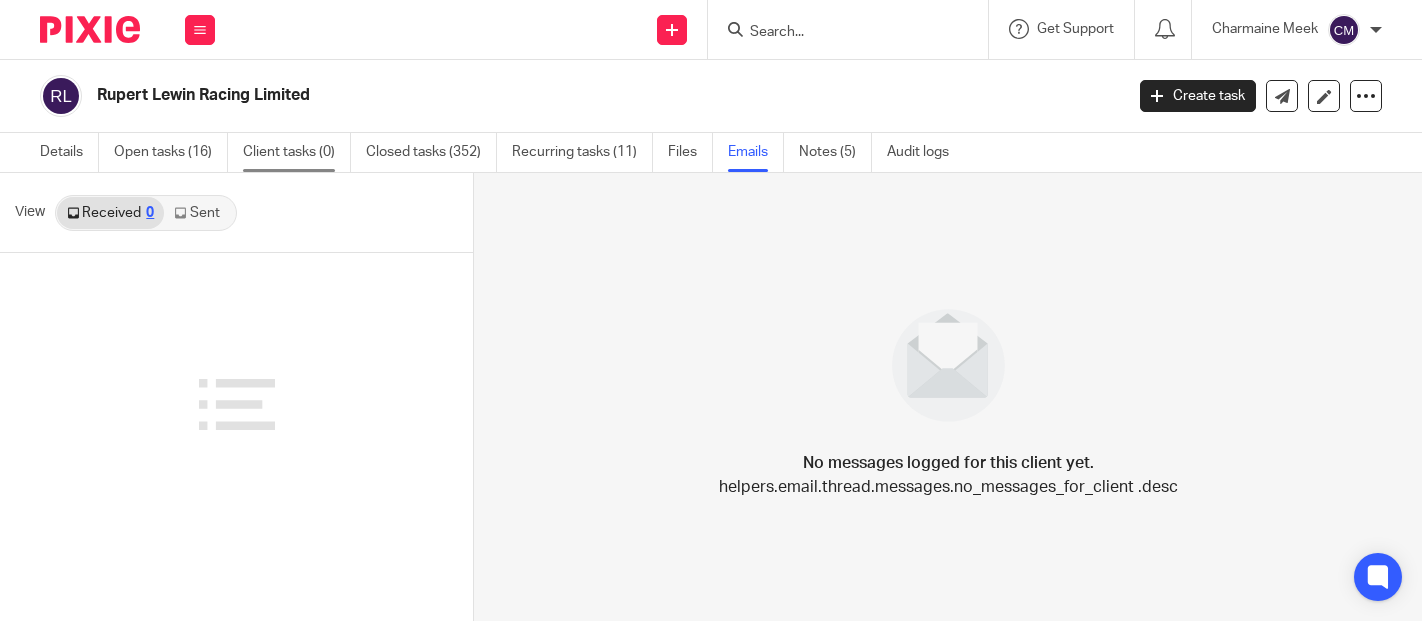 scroll, scrollTop: 0, scrollLeft: 0, axis: both 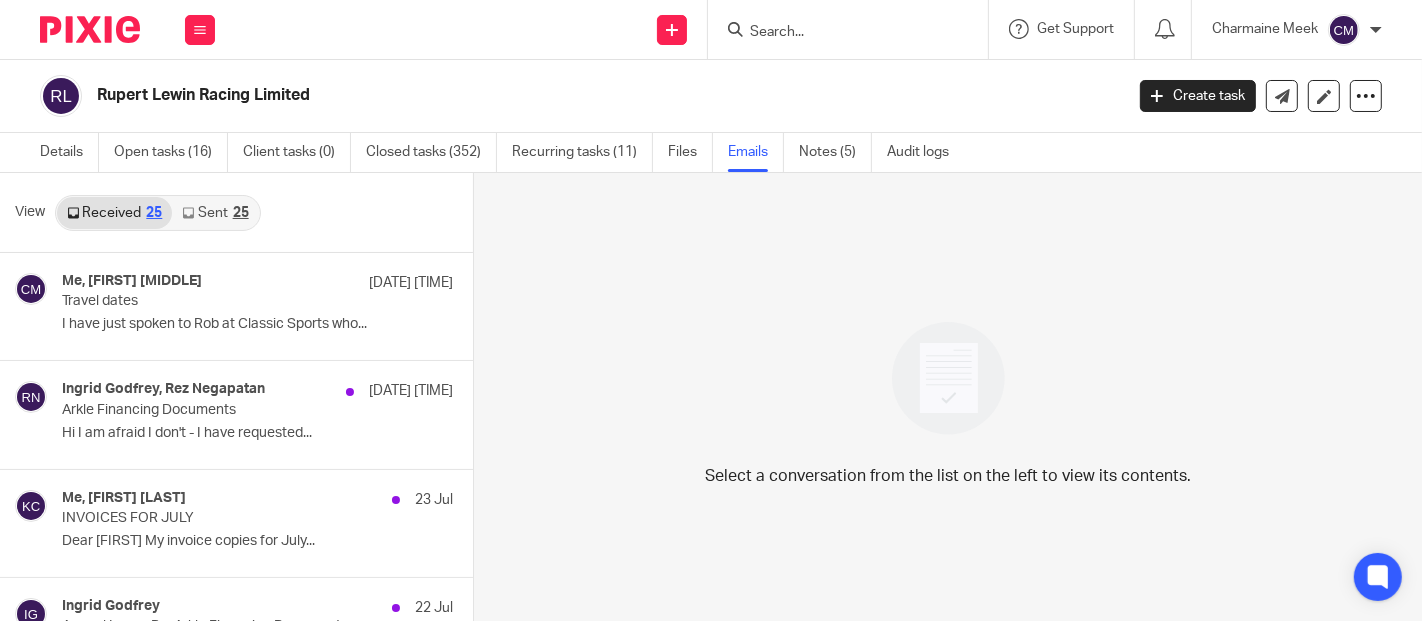 click on "Sent
25" at bounding box center (215, 213) 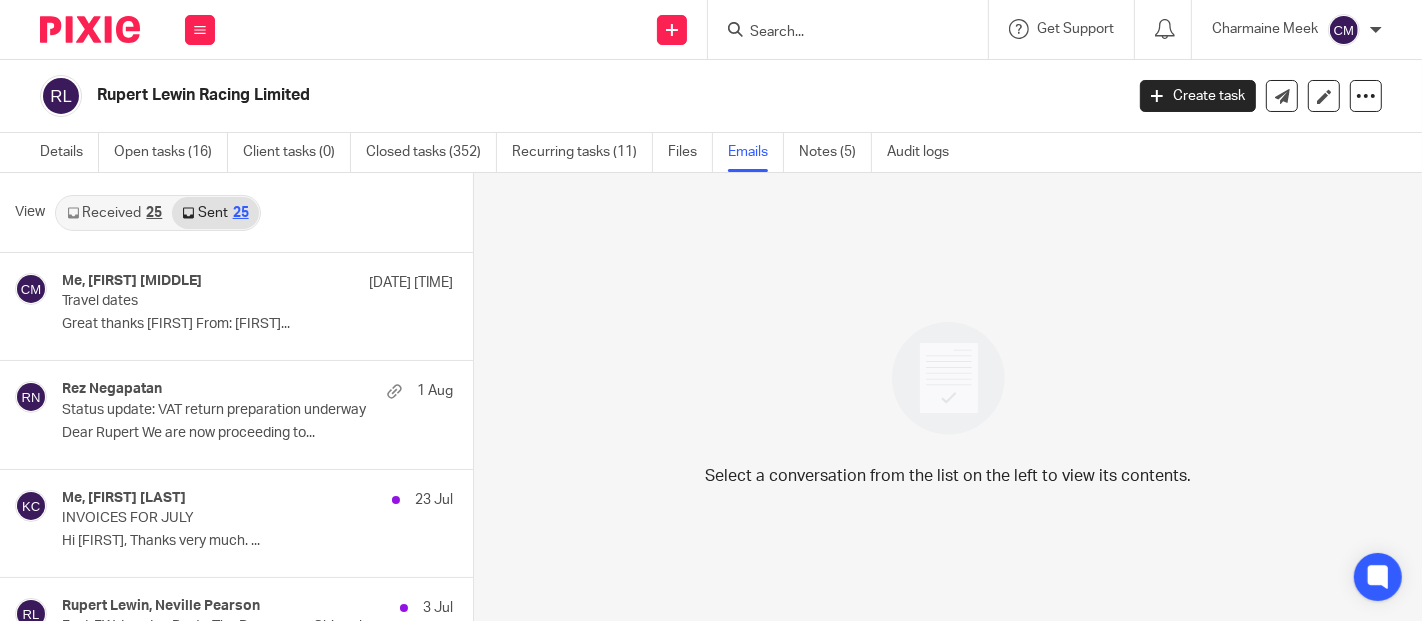 scroll, scrollTop: 2, scrollLeft: 0, axis: vertical 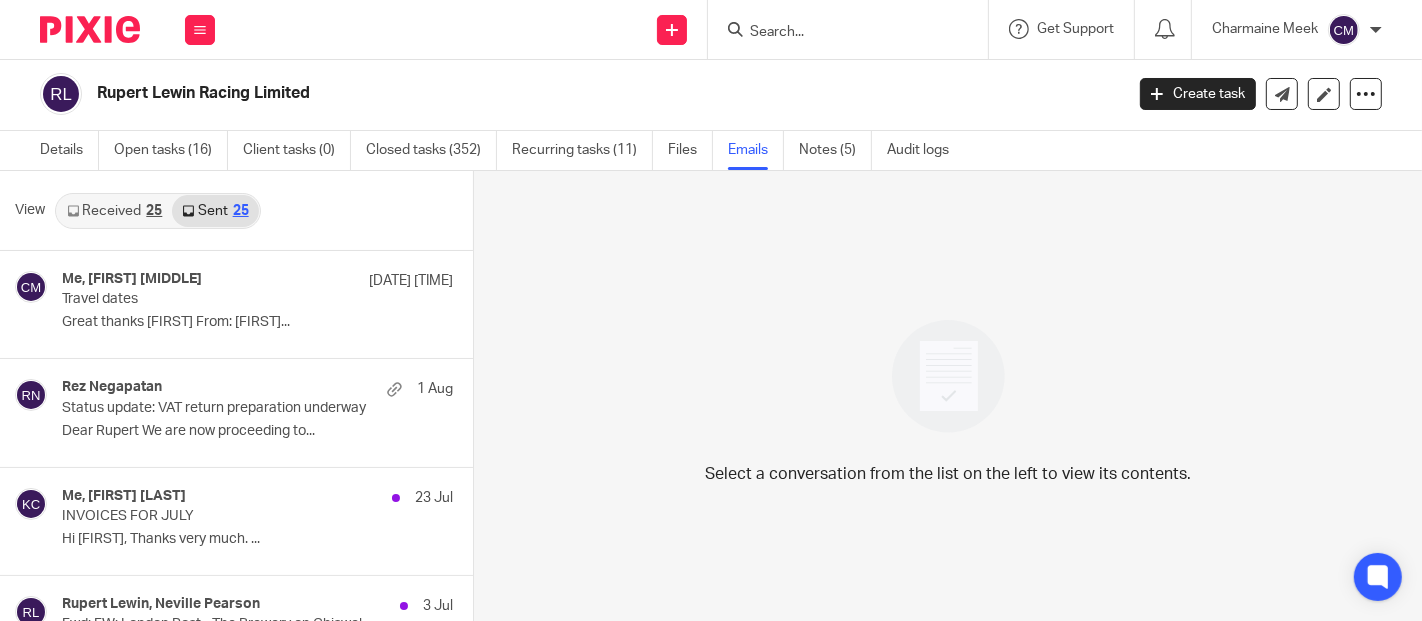 click on "Received
25" at bounding box center (114, 211) 